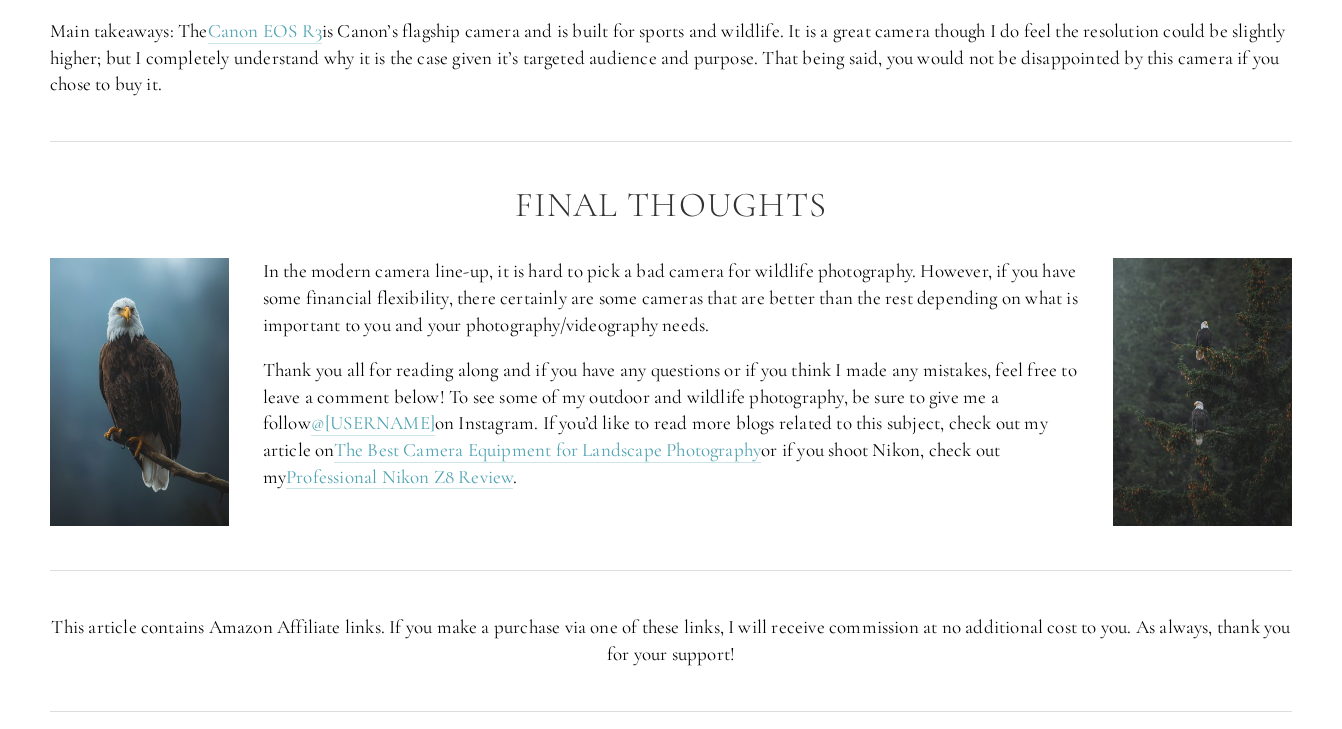 scroll, scrollTop: 8170, scrollLeft: 0, axis: vertical 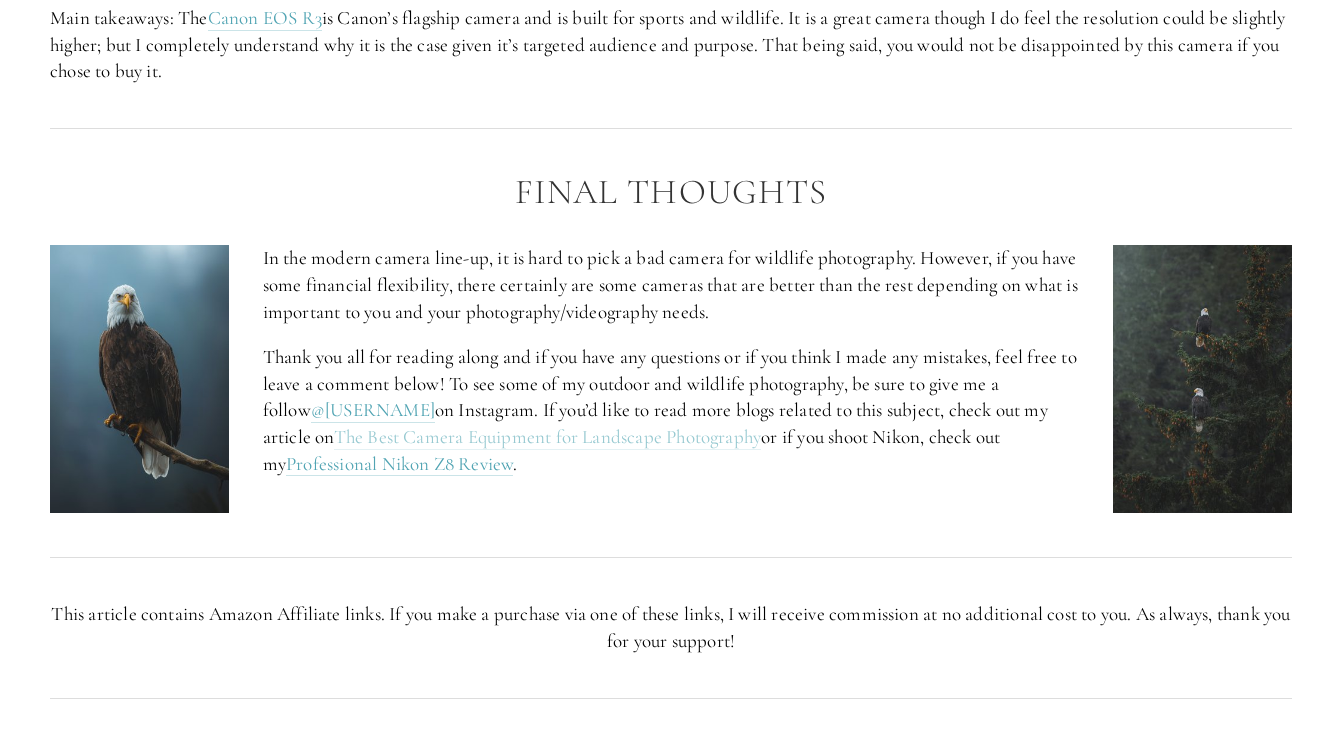 click on "The Best Camera Equipment for Landscape Photography" at bounding box center [548, 437] 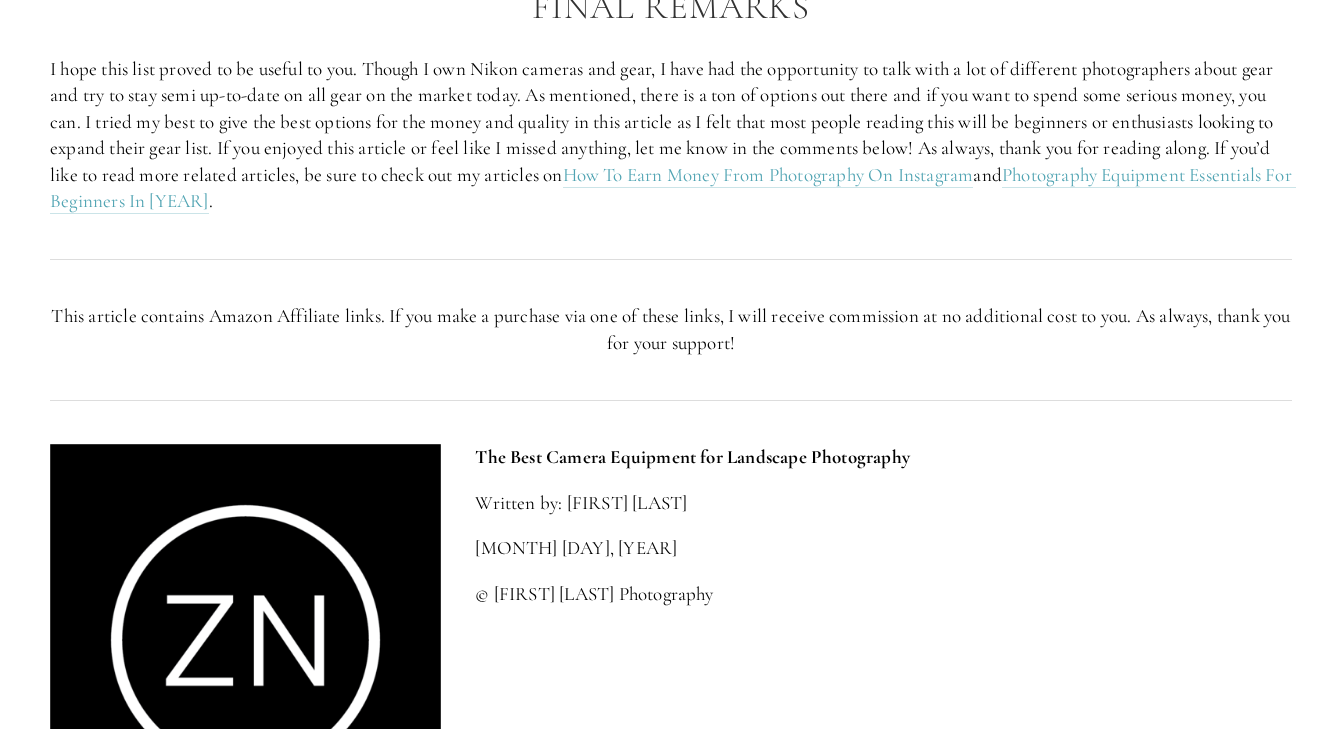scroll, scrollTop: 5894, scrollLeft: 0, axis: vertical 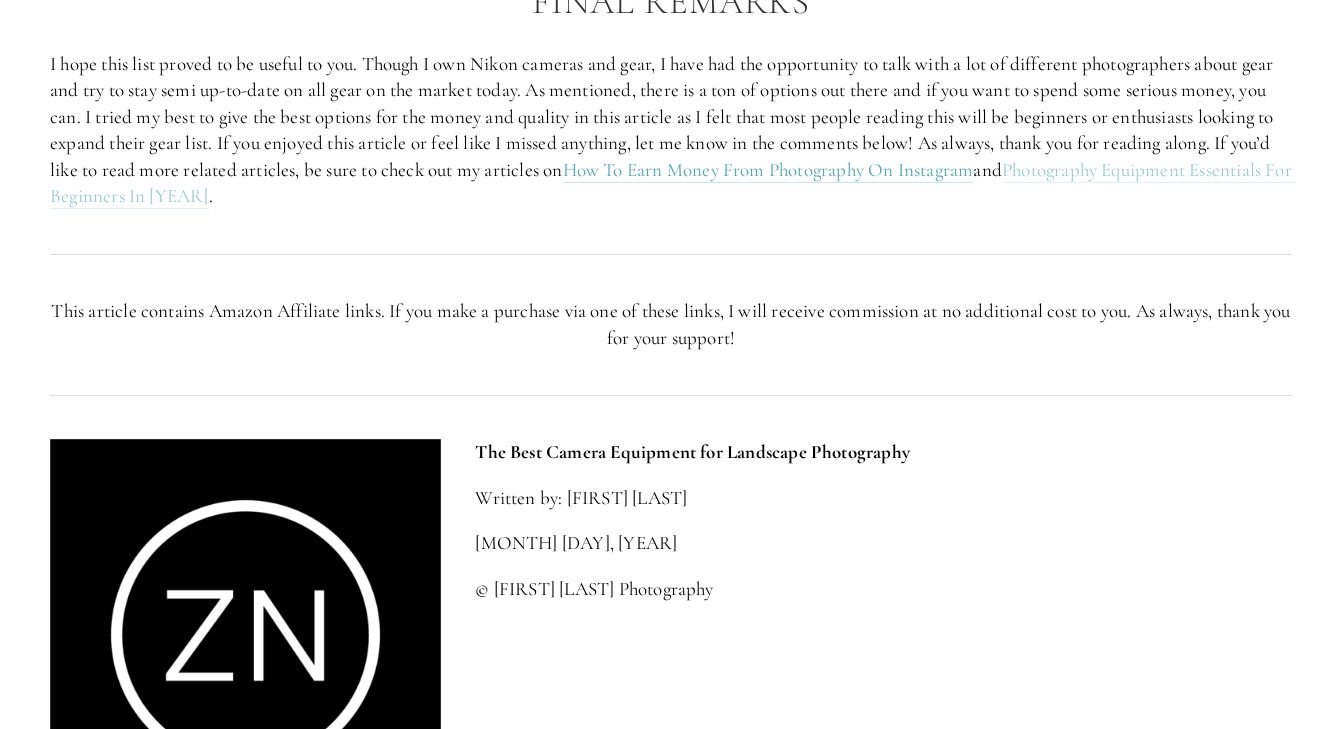 click on "Photography Equipment Essentials For Beginners In [YEAR]" at bounding box center (673, 184) 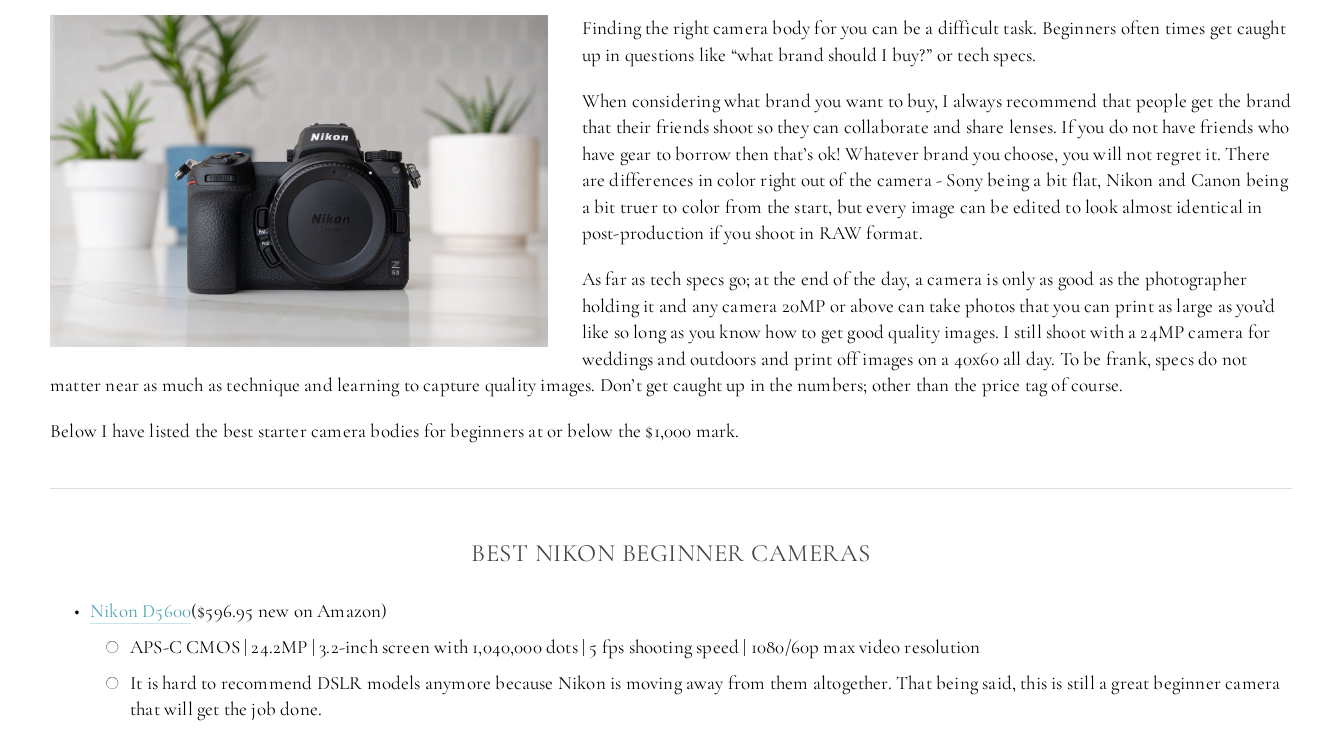 scroll, scrollTop: 0, scrollLeft: 0, axis: both 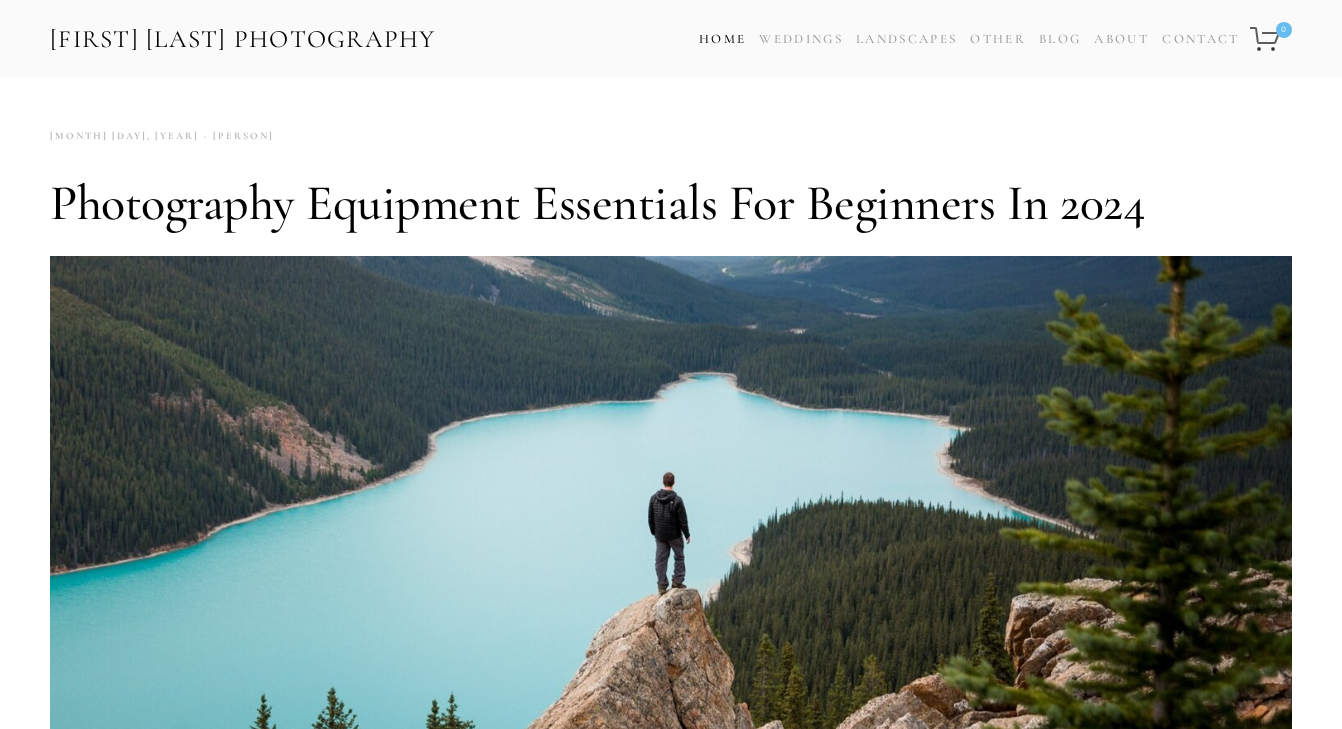 click on "Home" at bounding box center [722, 39] 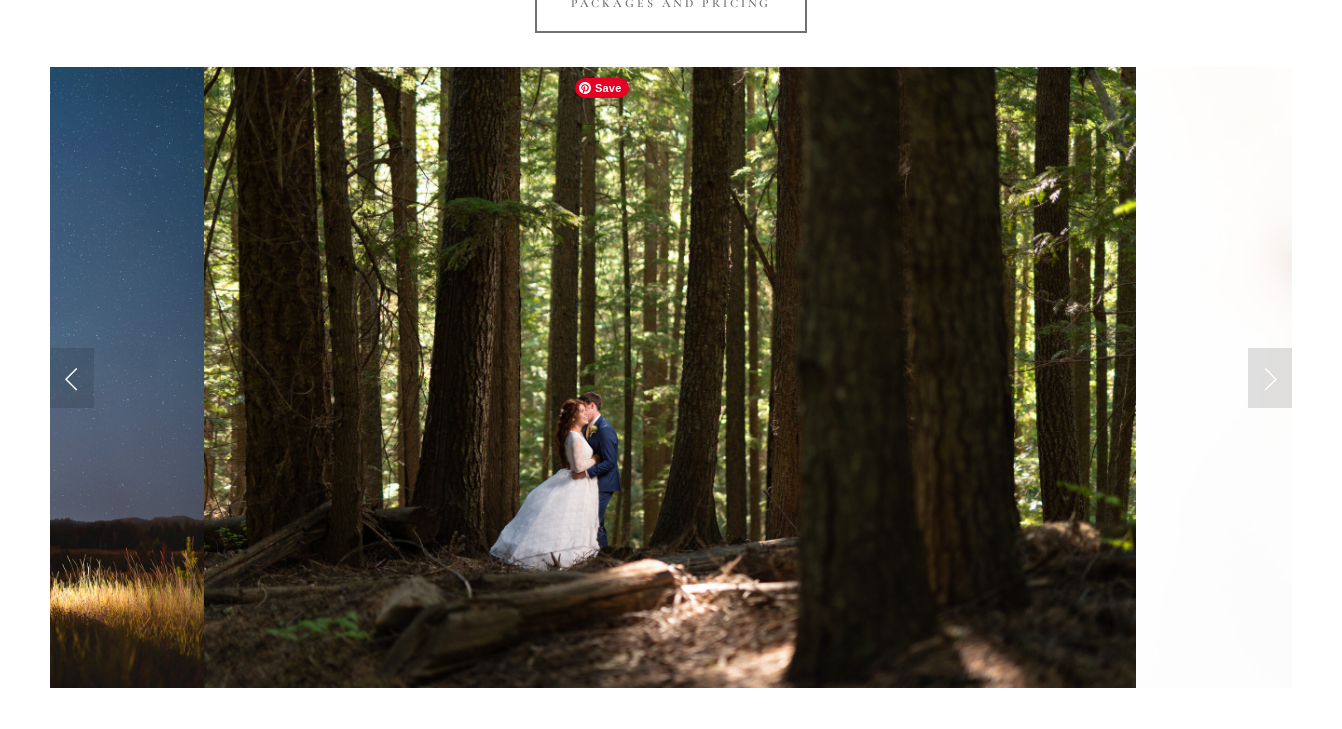 scroll, scrollTop: 1794, scrollLeft: 0, axis: vertical 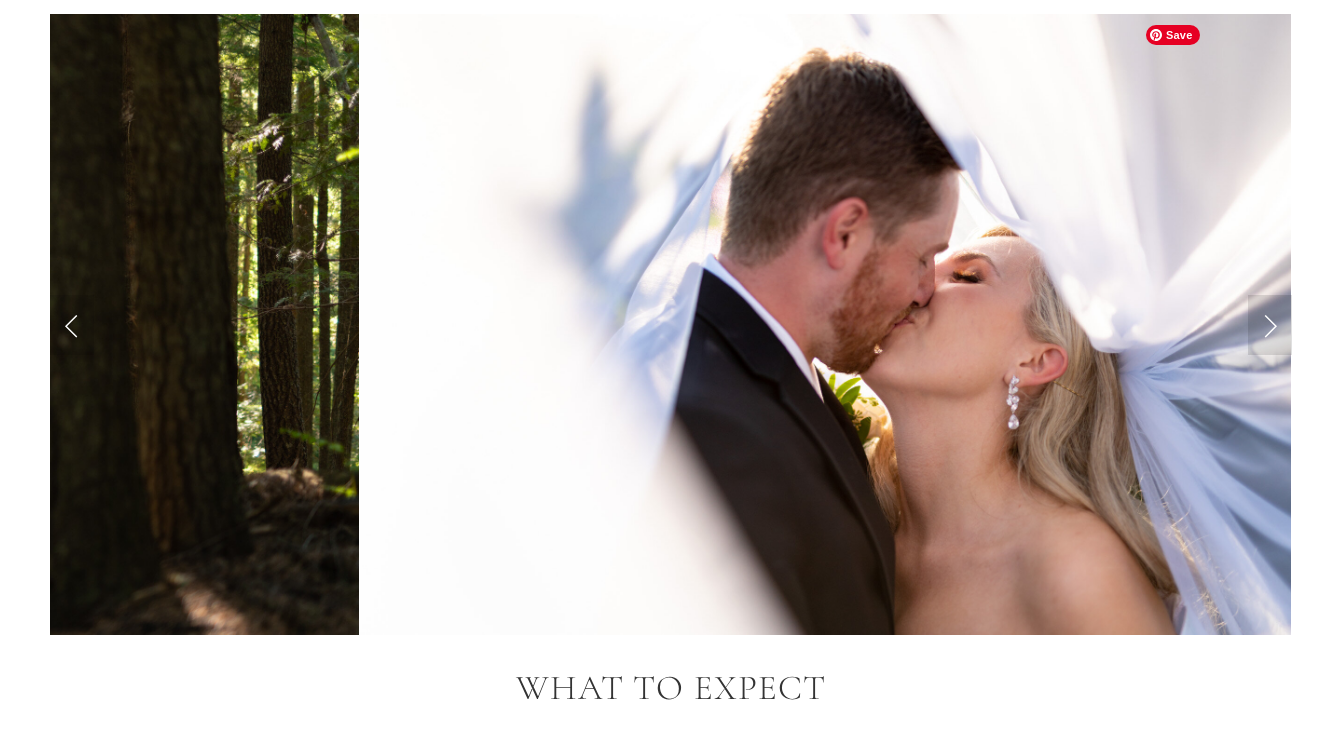 click at bounding box center [825, 324] 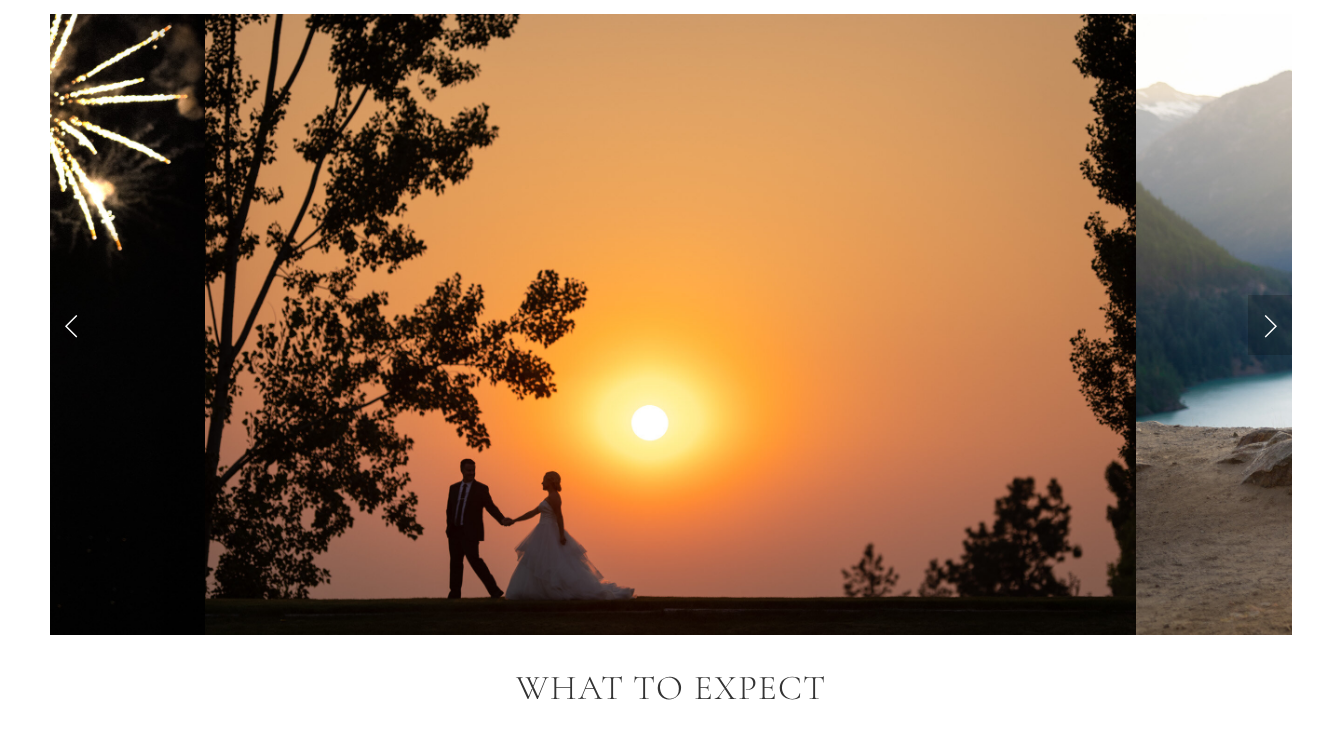 click at bounding box center (1270, 325) 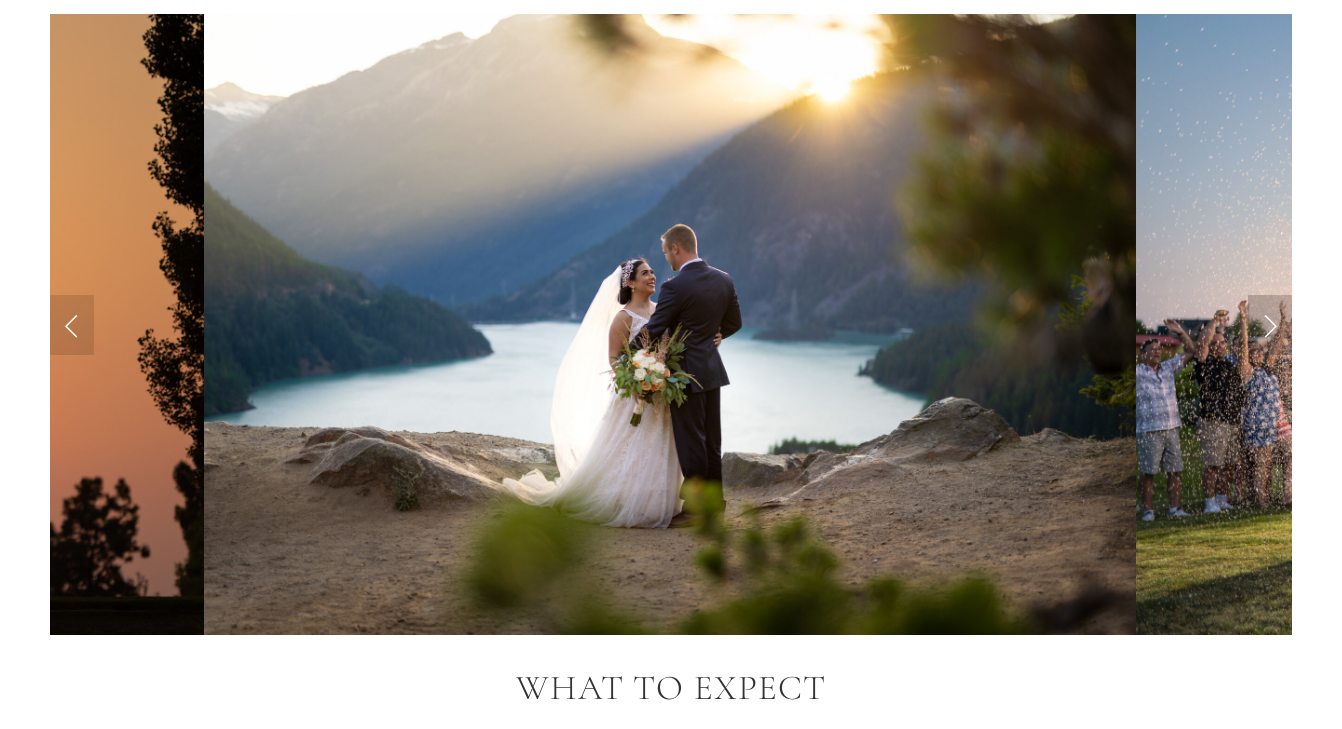 click at bounding box center (1270, 325) 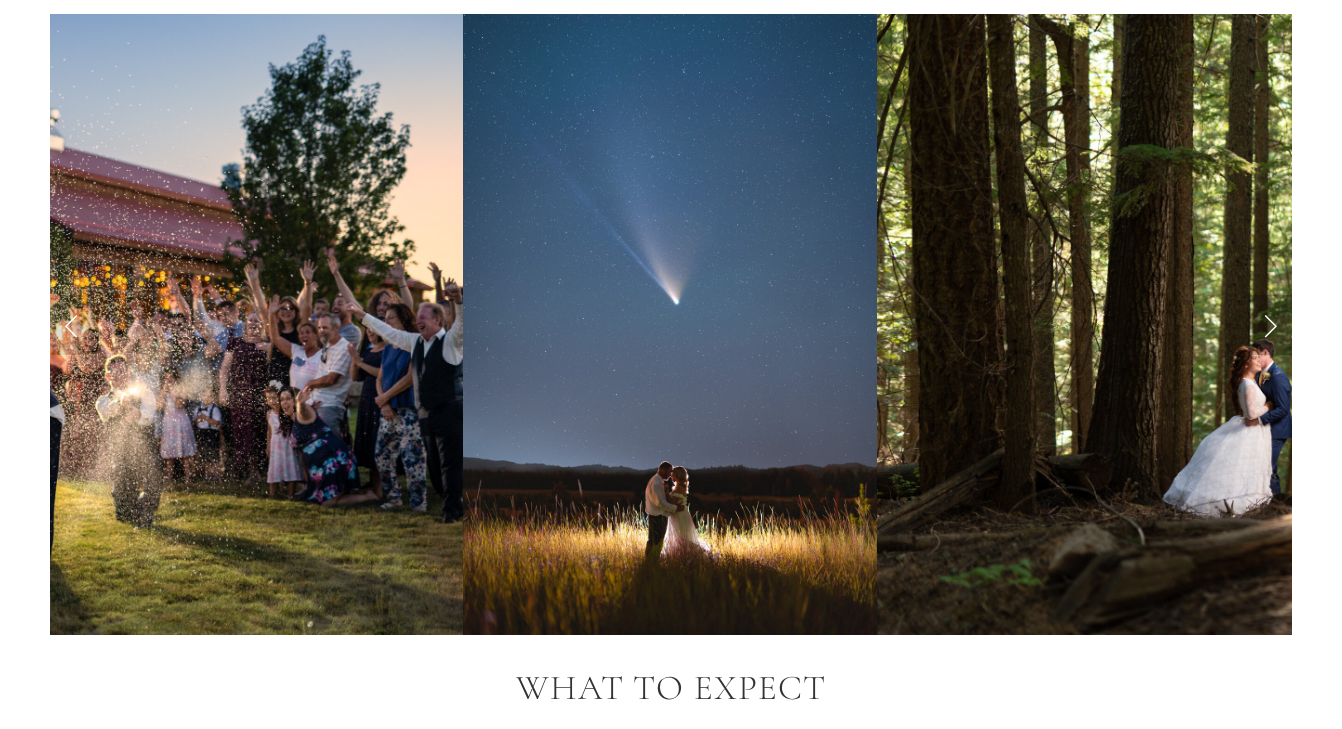 click at bounding box center (1270, 325) 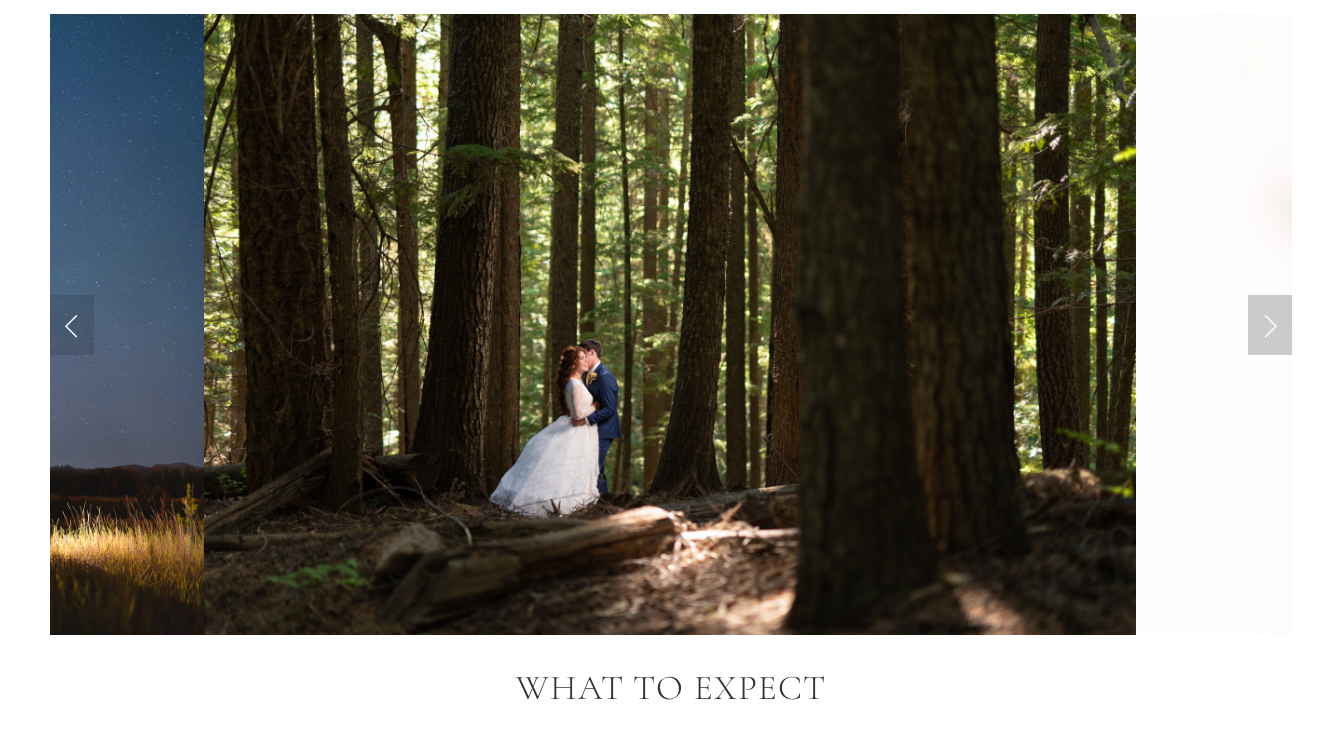 click at bounding box center [1270, 325] 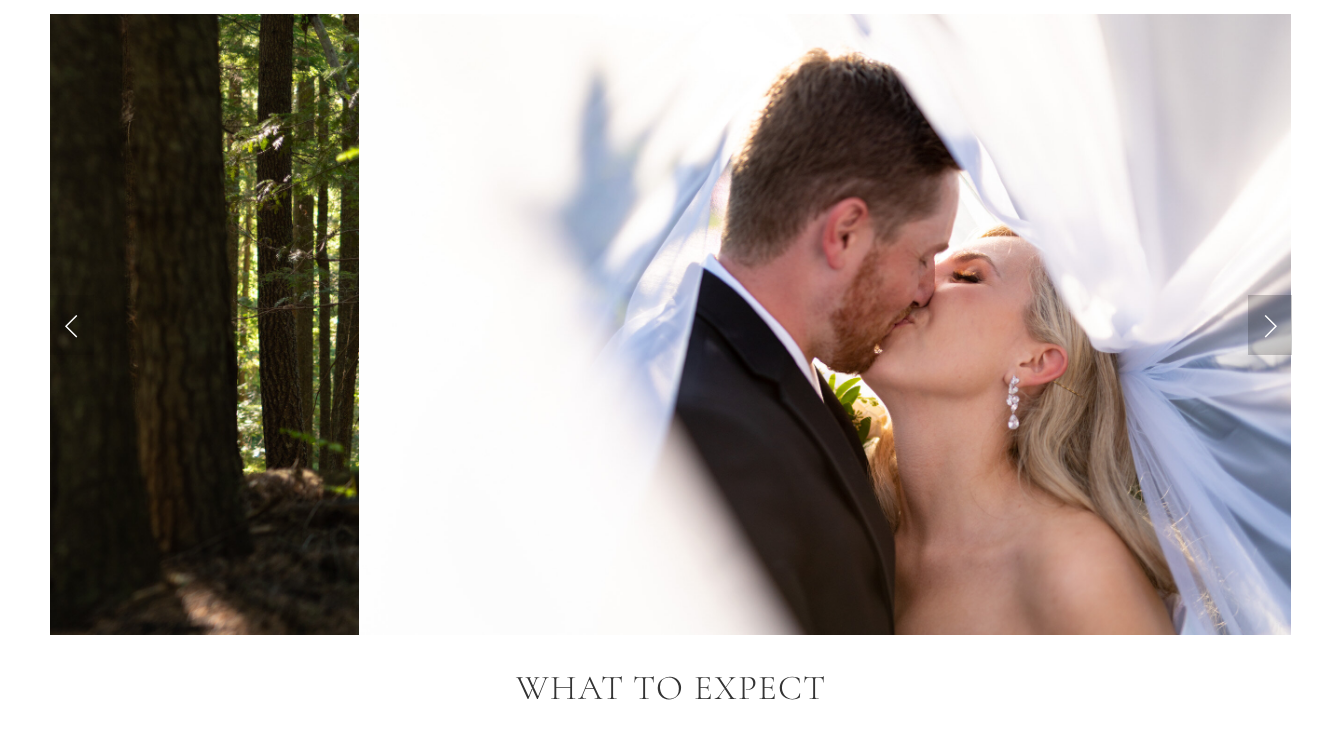 click at bounding box center (1270, 325) 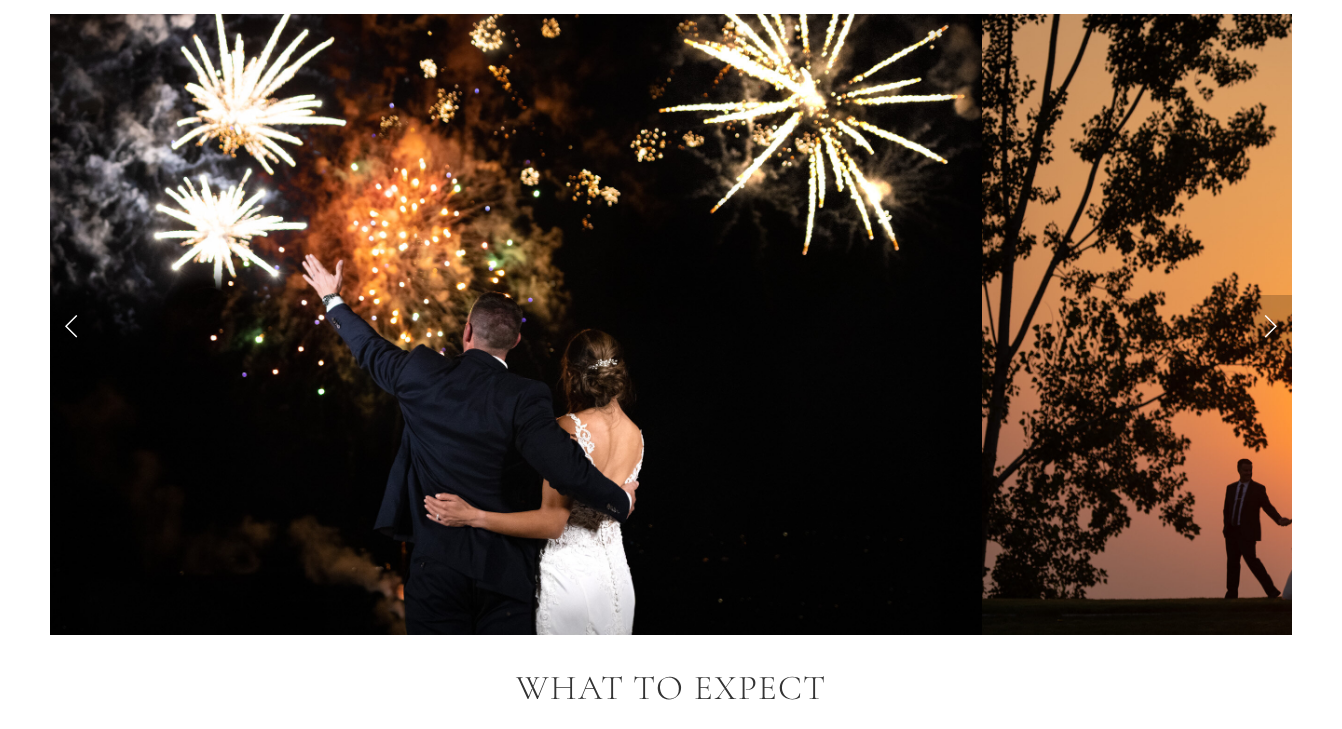 click at bounding box center [1270, 325] 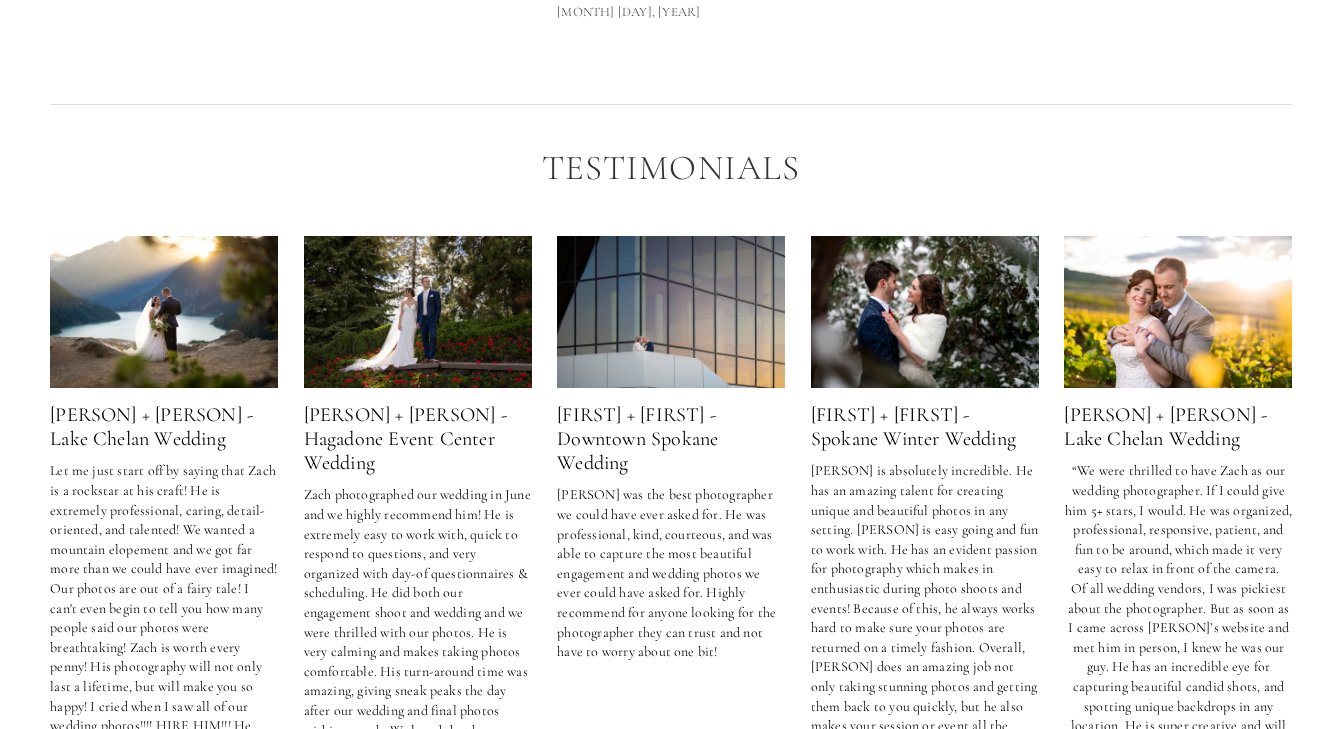 scroll, scrollTop: 3281, scrollLeft: 0, axis: vertical 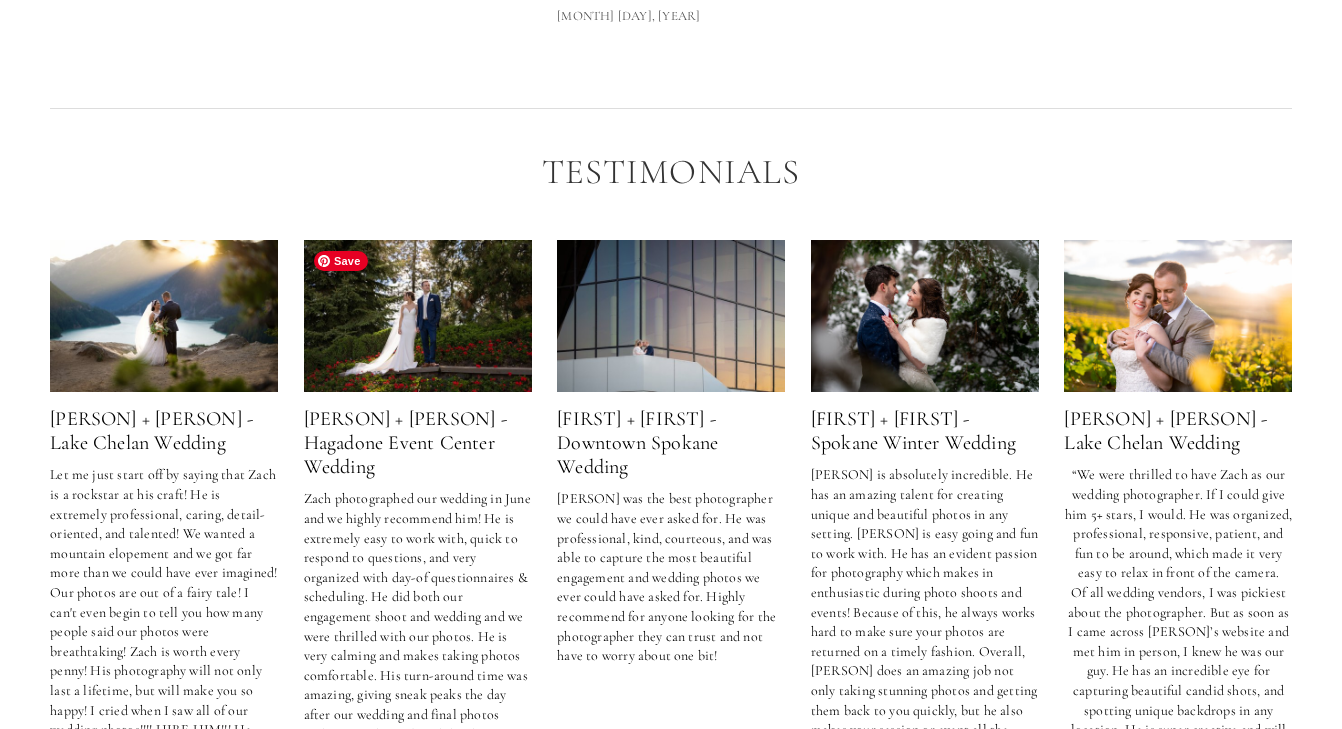 click at bounding box center (418, 316) 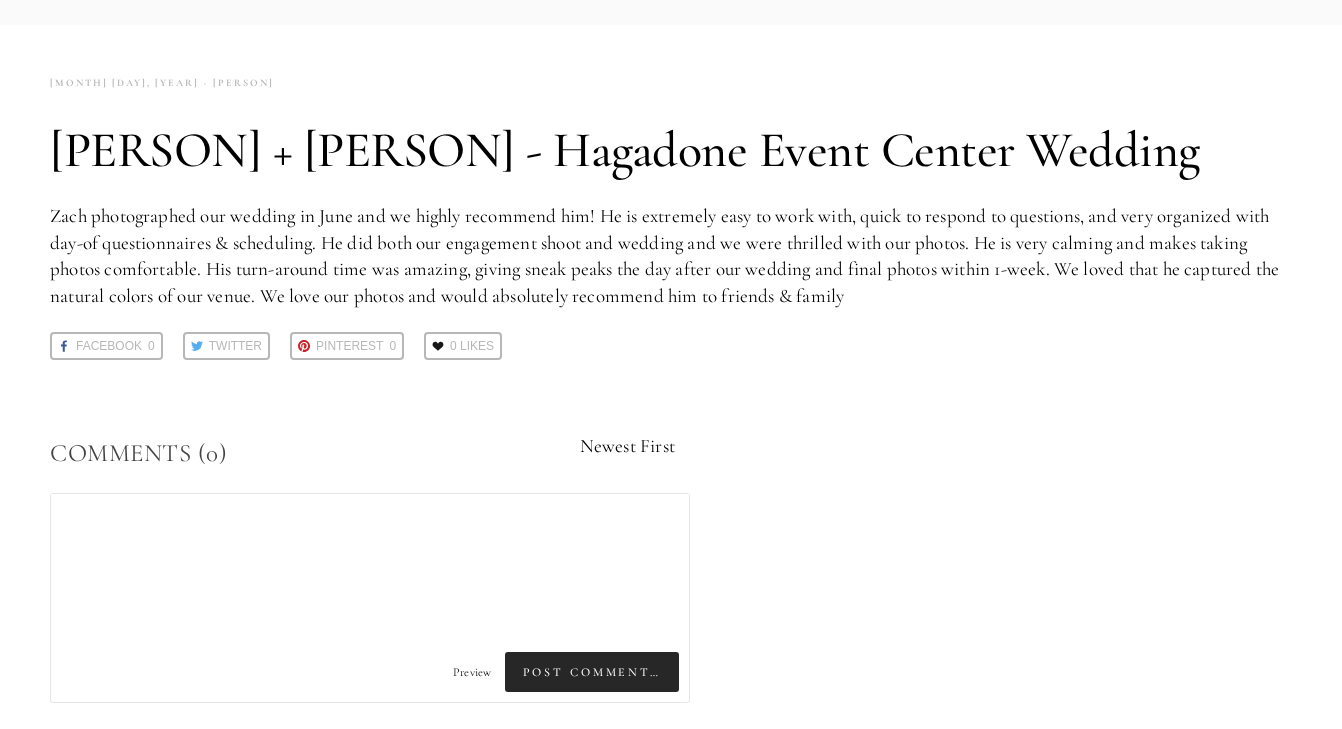 scroll, scrollTop: 0, scrollLeft: 0, axis: both 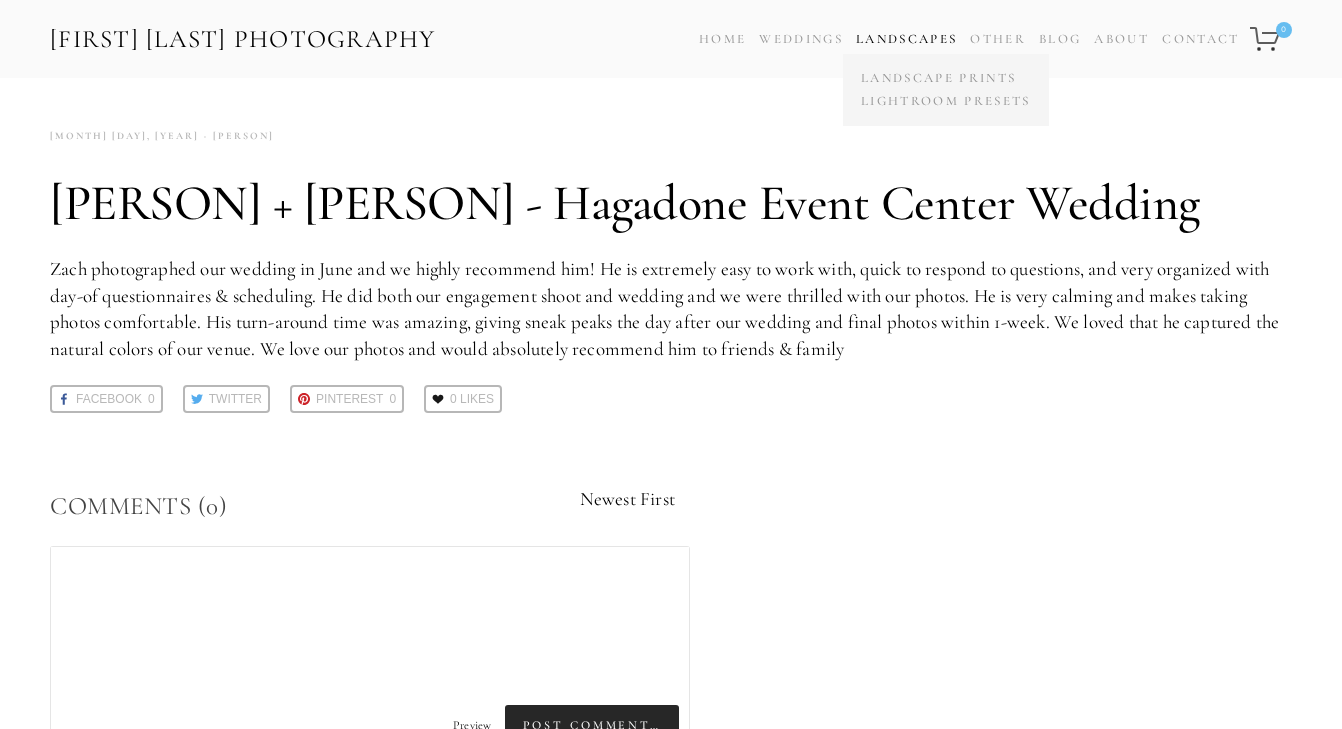click on "Landscapes" at bounding box center [906, 39] 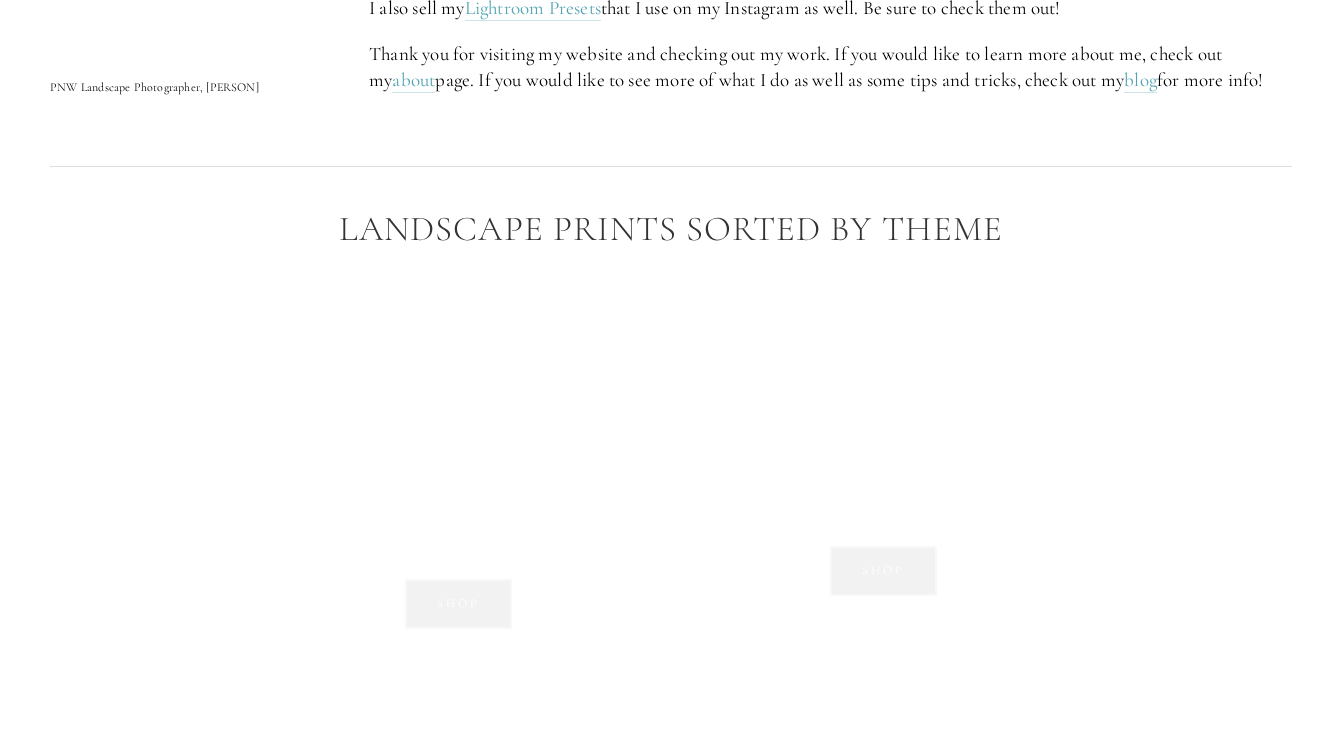 scroll, scrollTop: 1285, scrollLeft: 0, axis: vertical 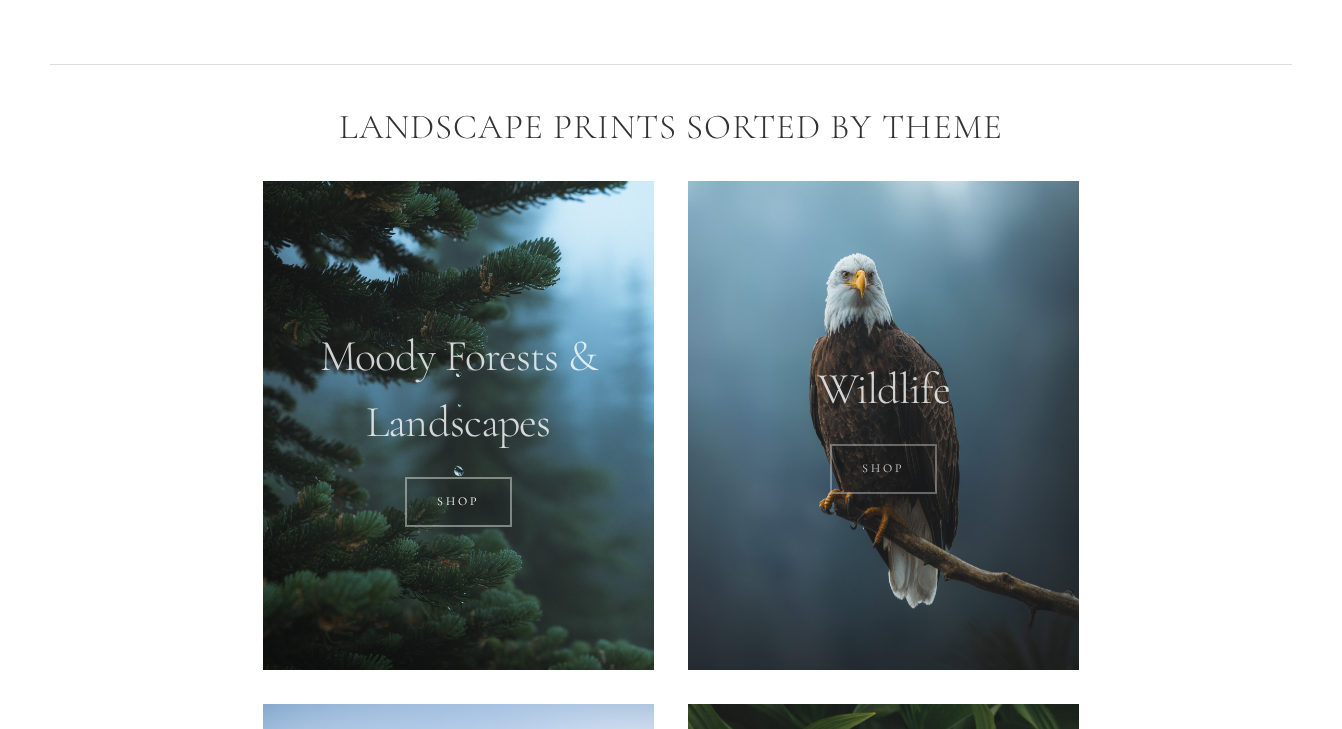 click on "SHOP" at bounding box center (883, 469) 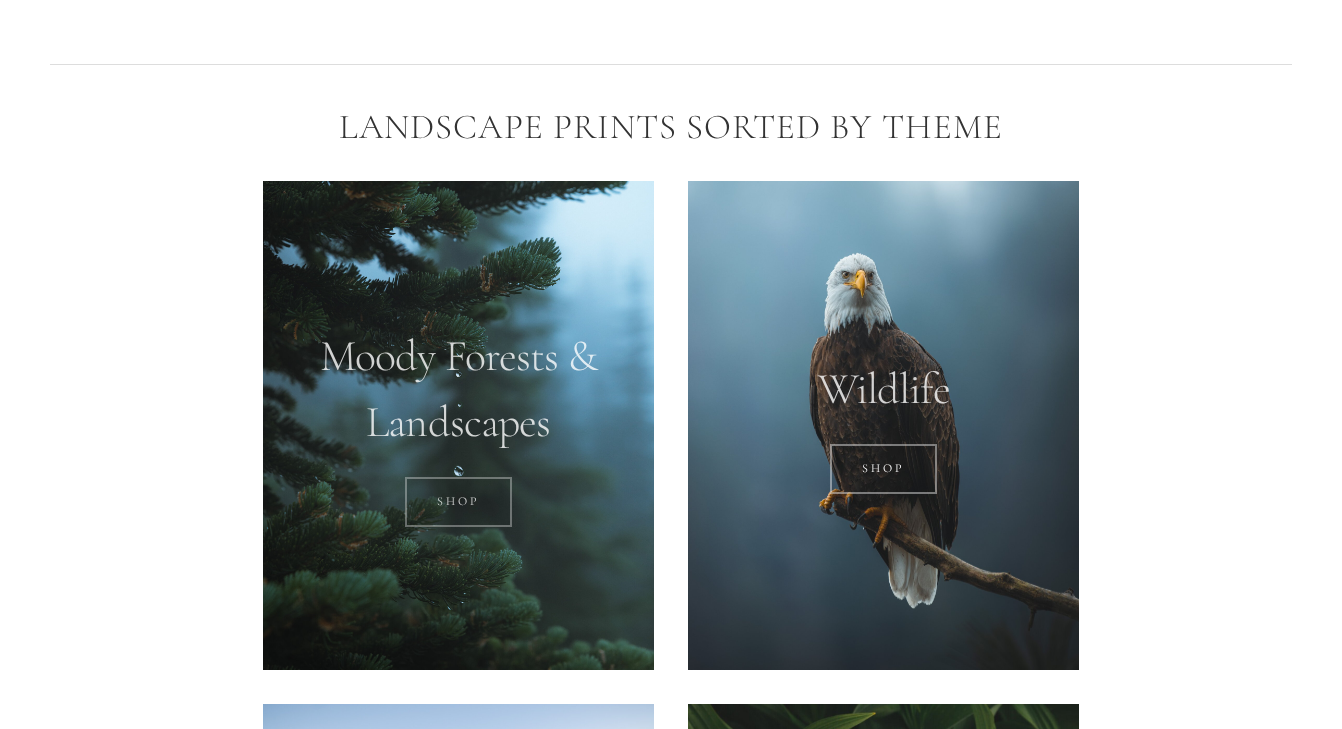 click on "SHOP" at bounding box center (458, 502) 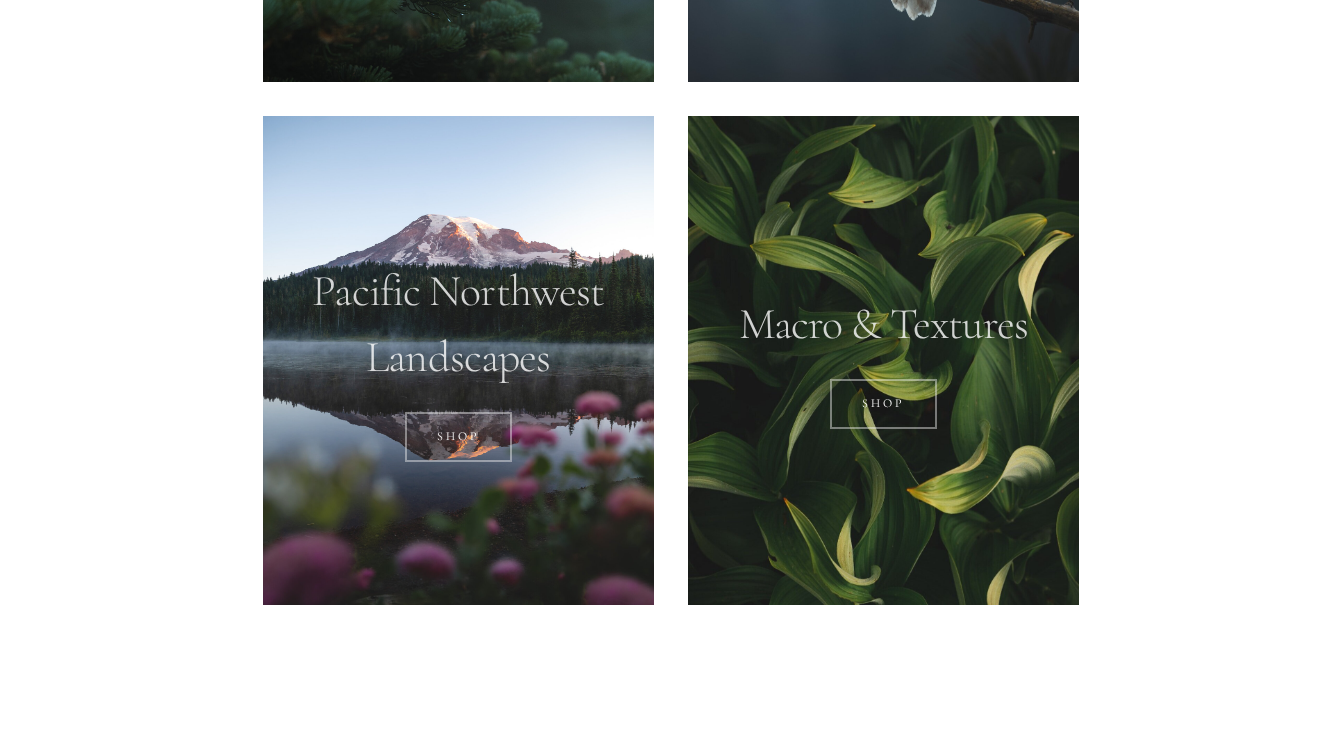 scroll, scrollTop: 2000, scrollLeft: 0, axis: vertical 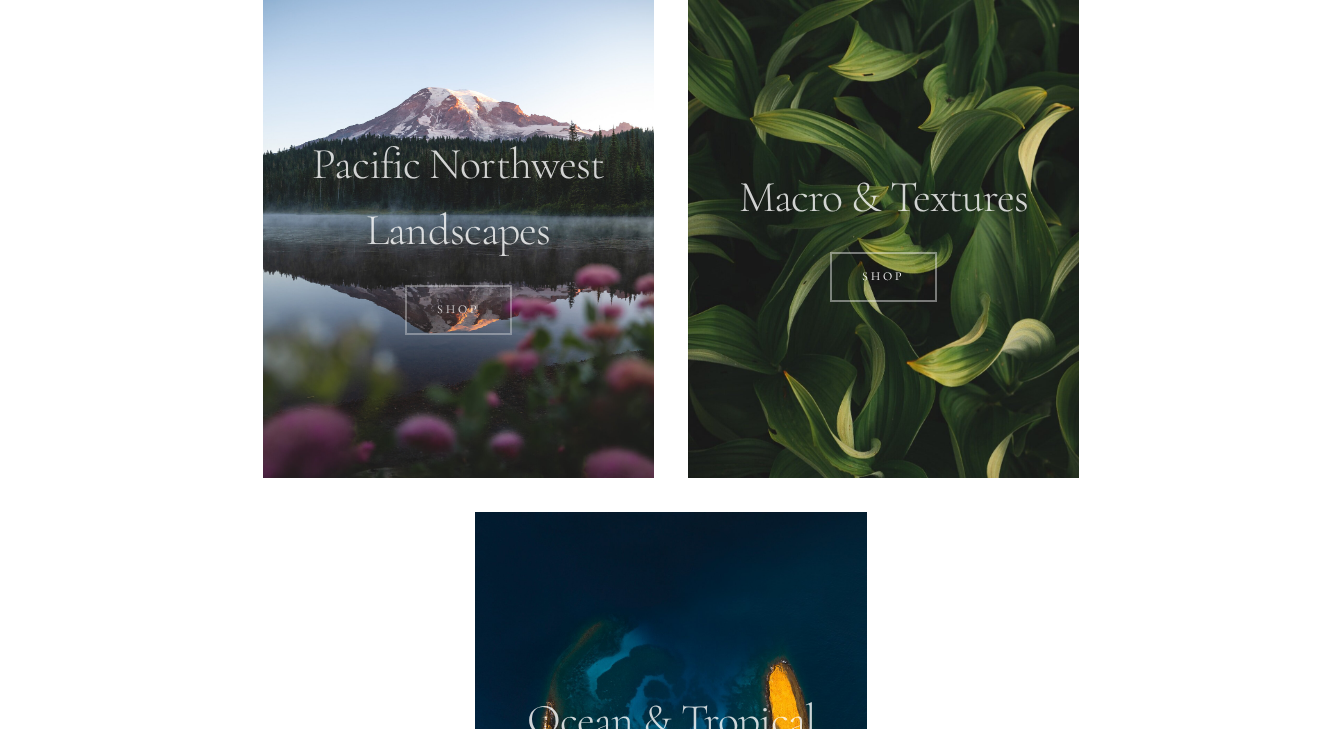 click on "SHOP" at bounding box center [458, 310] 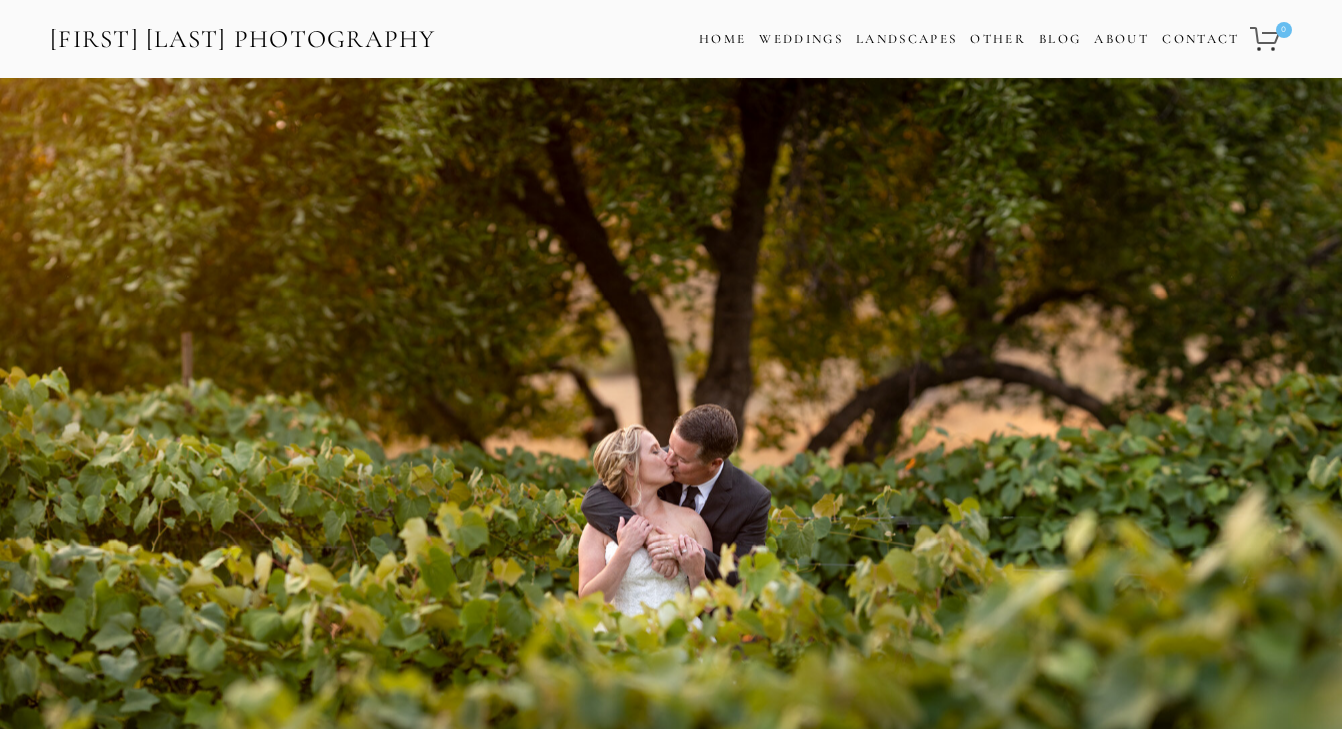 scroll, scrollTop: 0, scrollLeft: 0, axis: both 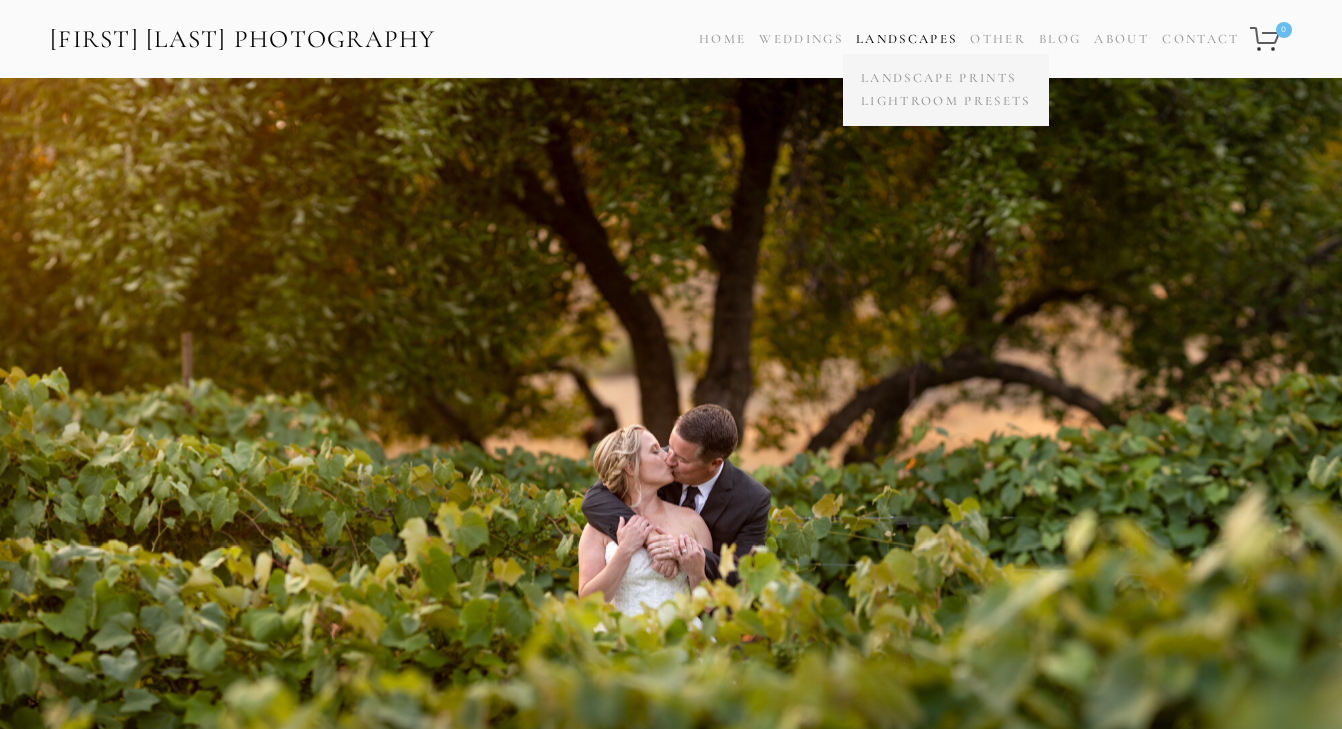 click on "Landscapes" at bounding box center (906, 39) 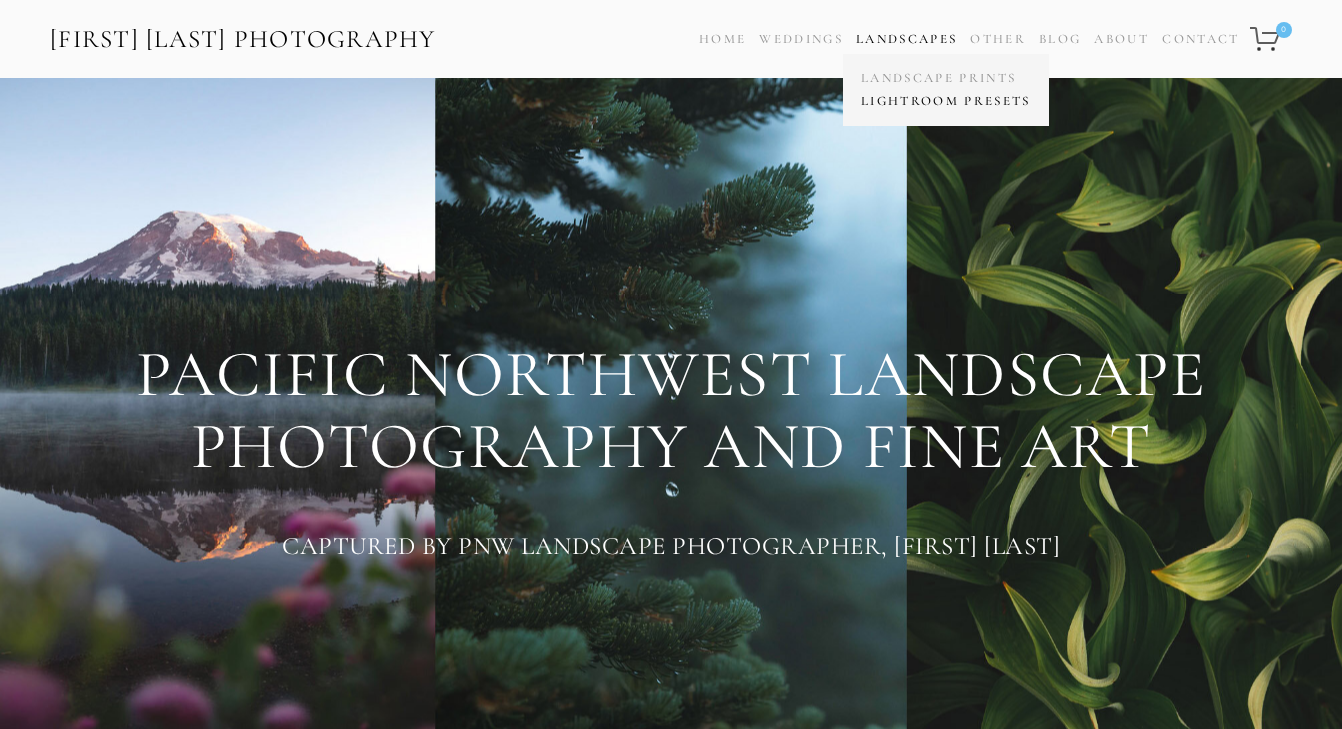 click on "Lightroom Presets" at bounding box center (946, 101) 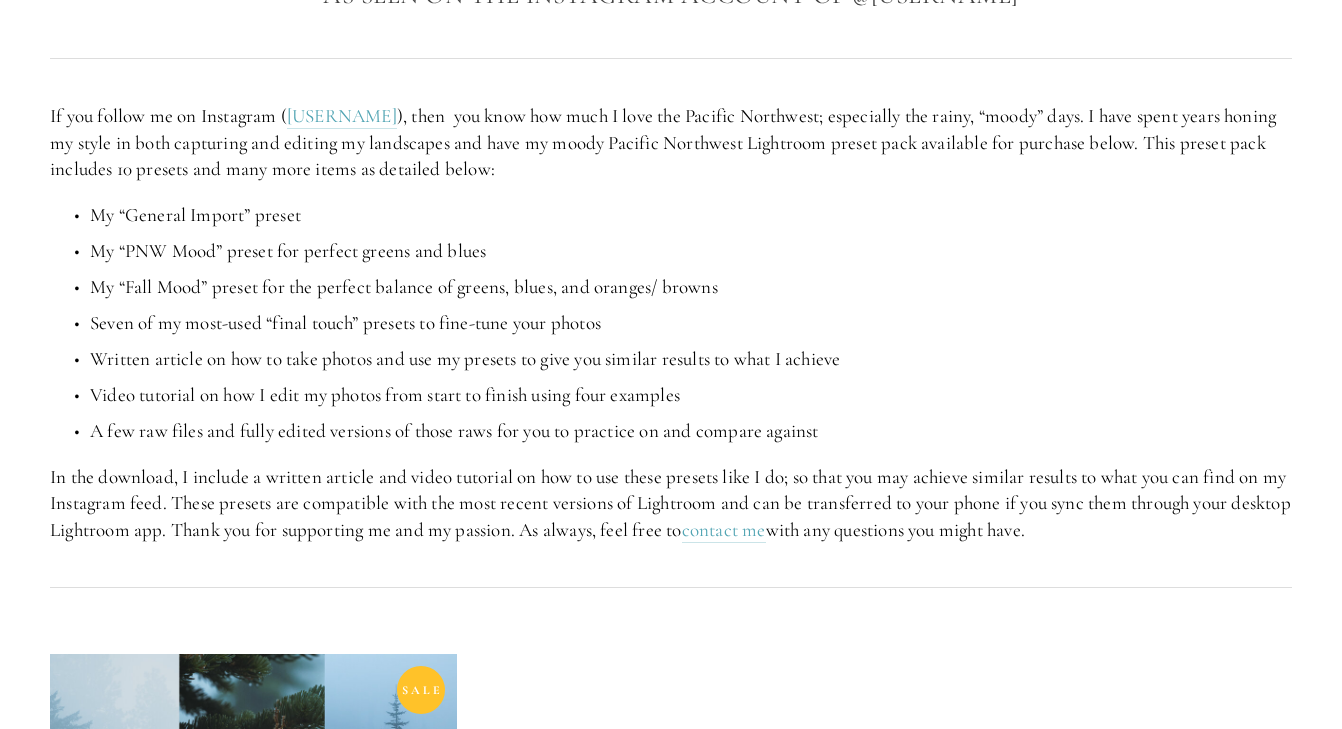 scroll, scrollTop: 330, scrollLeft: 0, axis: vertical 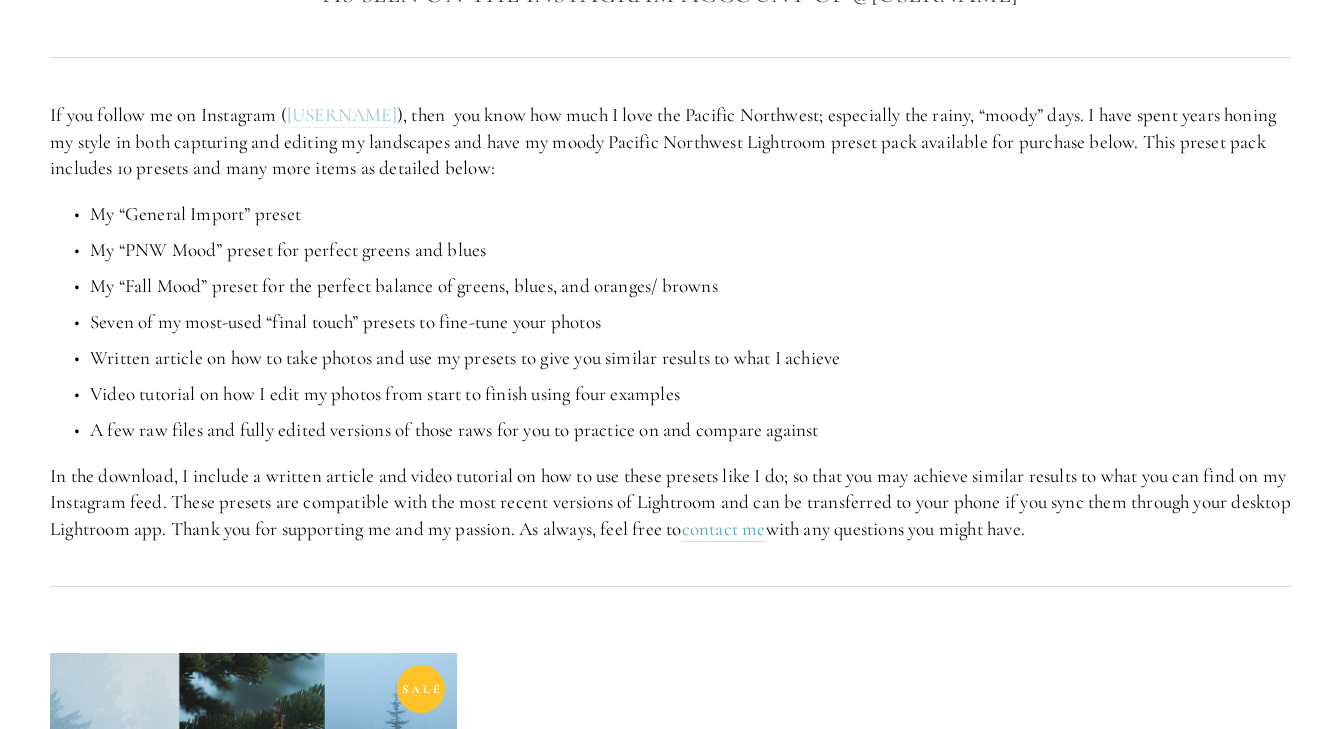 click on "[USERNAME]" at bounding box center [342, 115] 